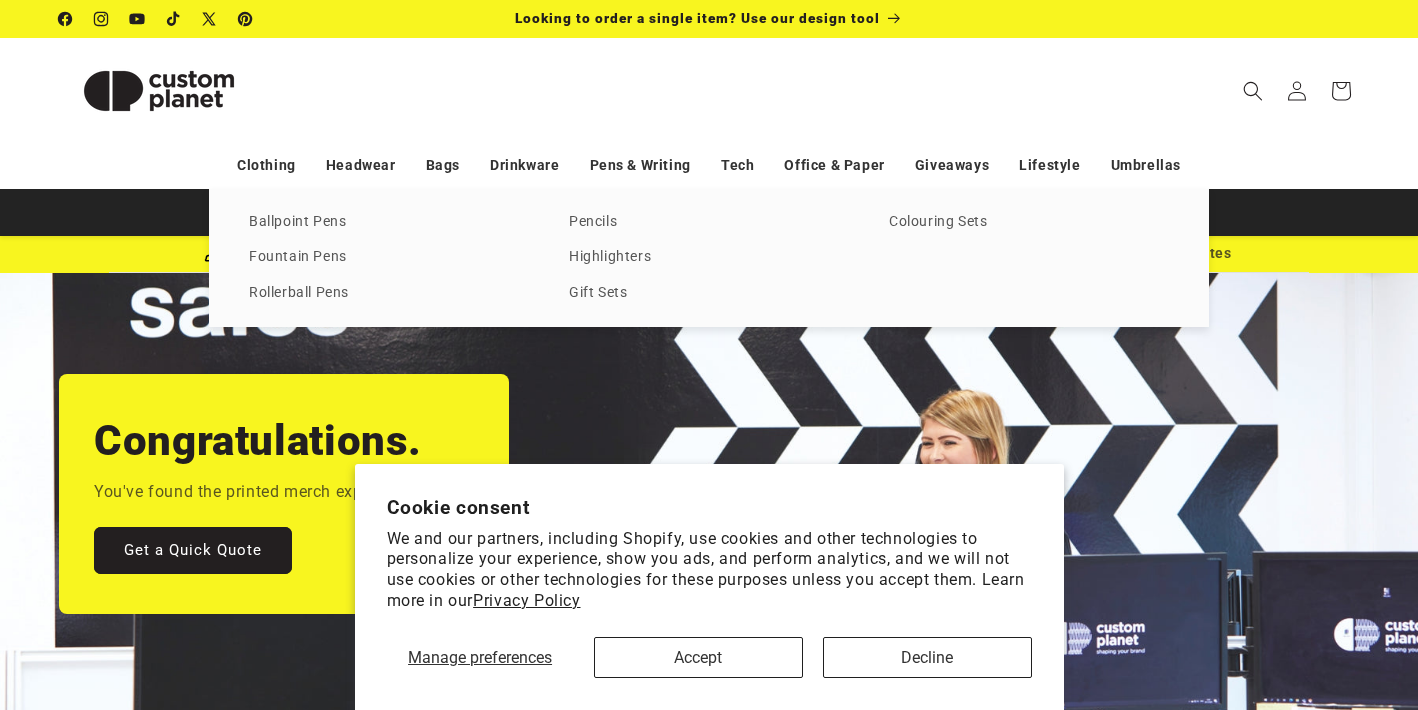 scroll, scrollTop: 0, scrollLeft: 0, axis: both 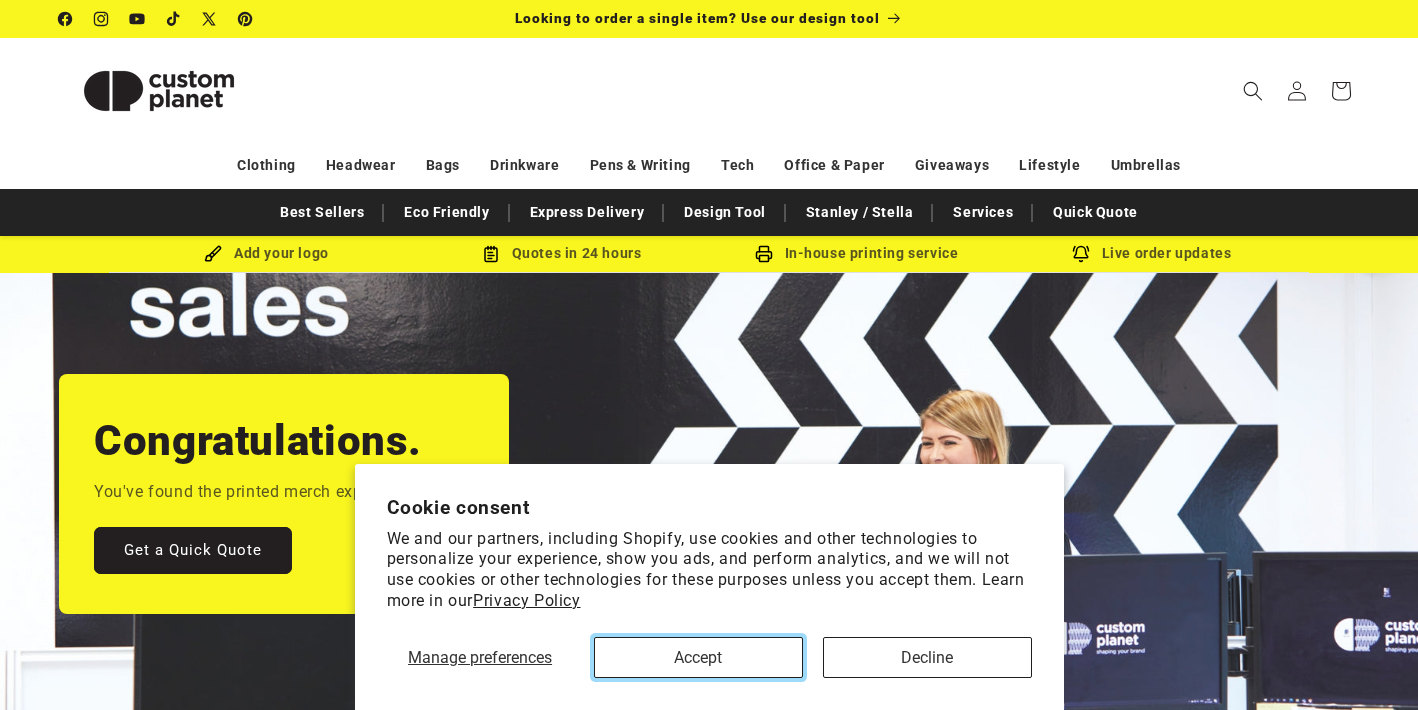 click on "Accept" at bounding box center (698, 657) 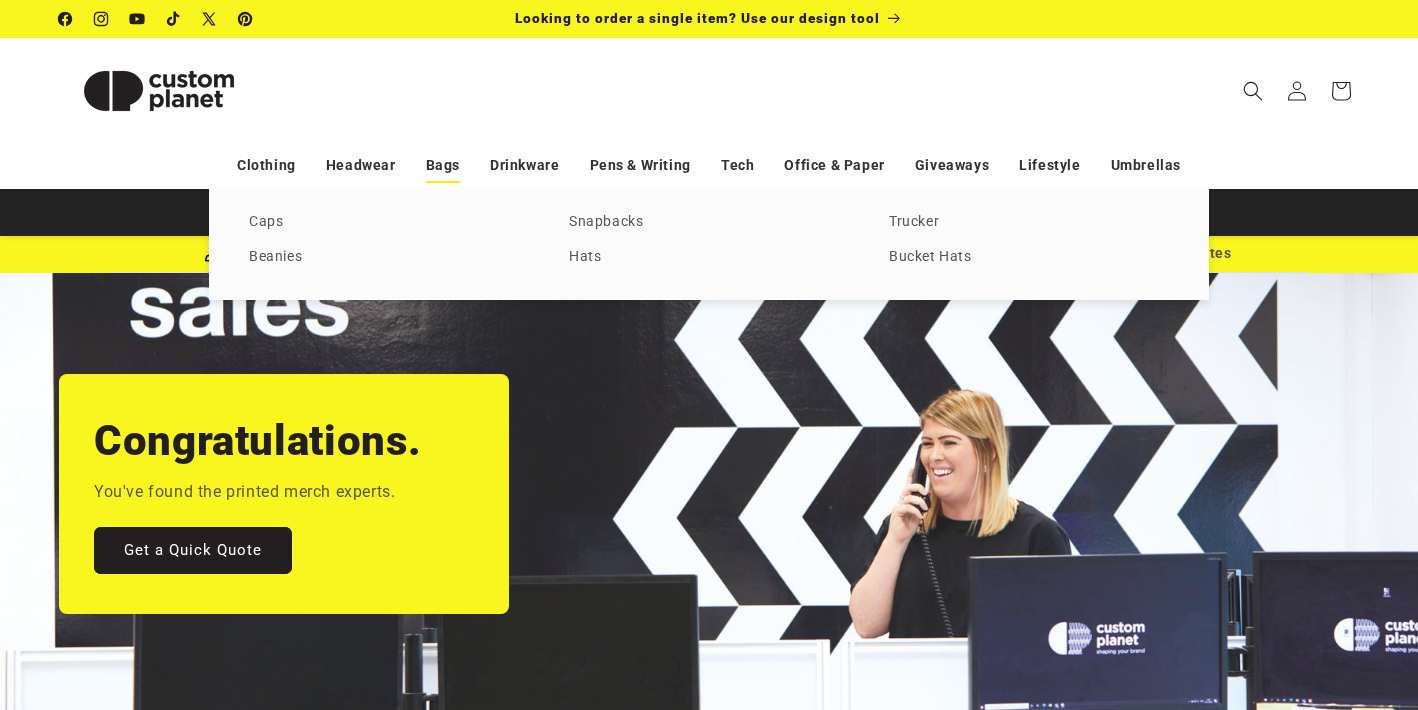 scroll, scrollTop: 0, scrollLeft: 1418, axis: horizontal 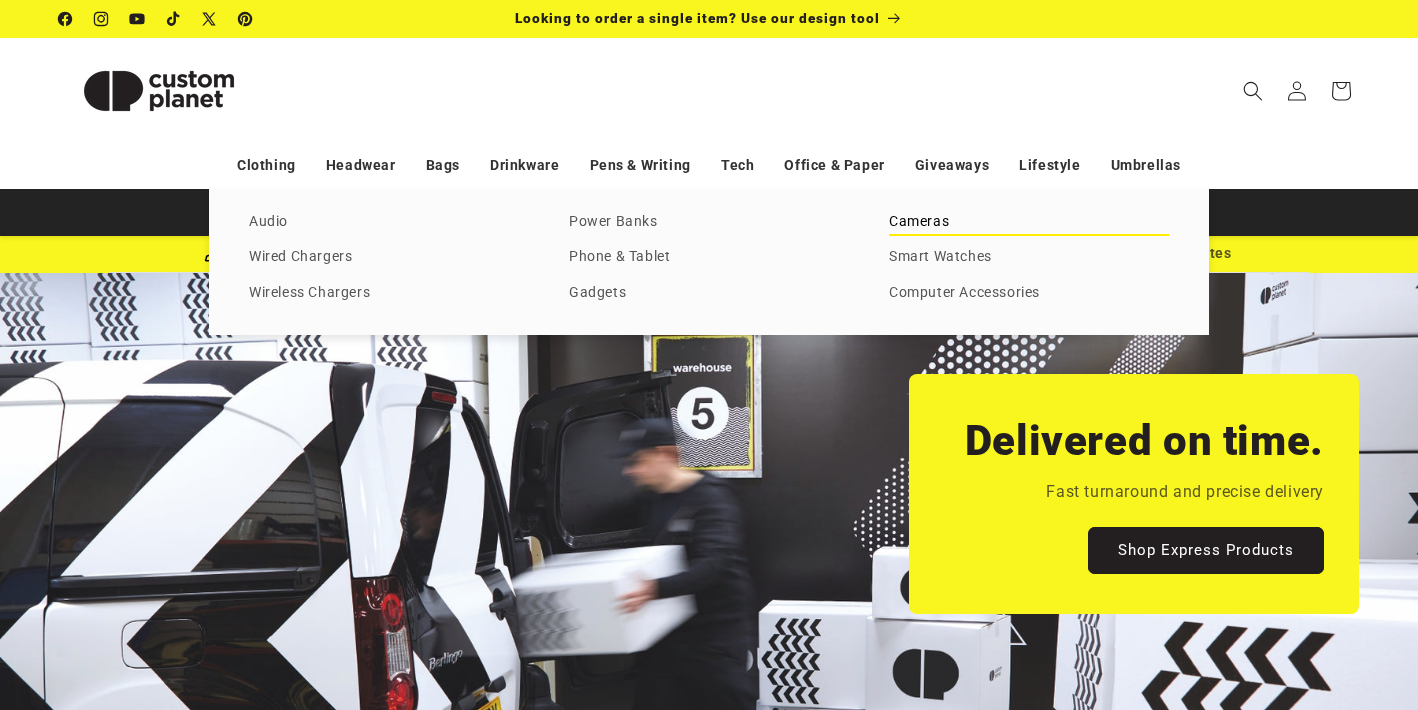 click on "Cameras" at bounding box center [1029, 222] 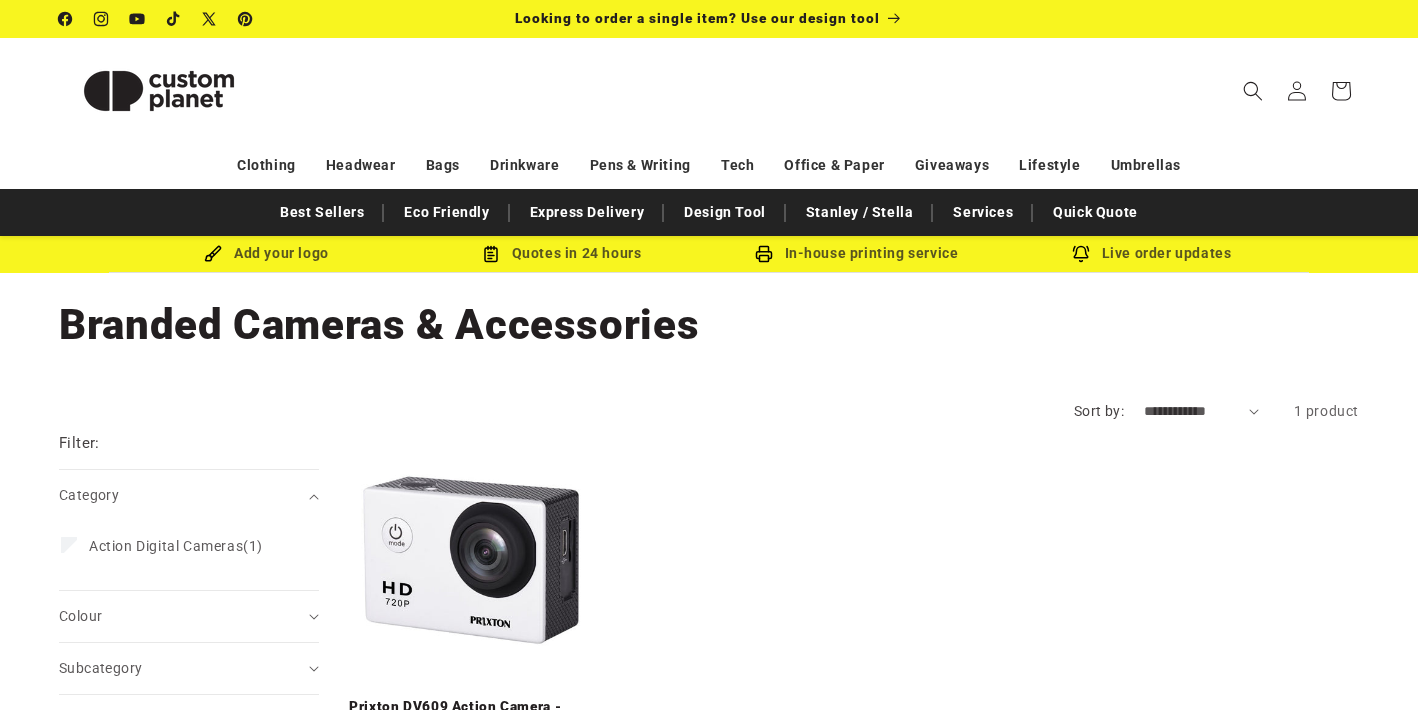 scroll, scrollTop: 0, scrollLeft: 0, axis: both 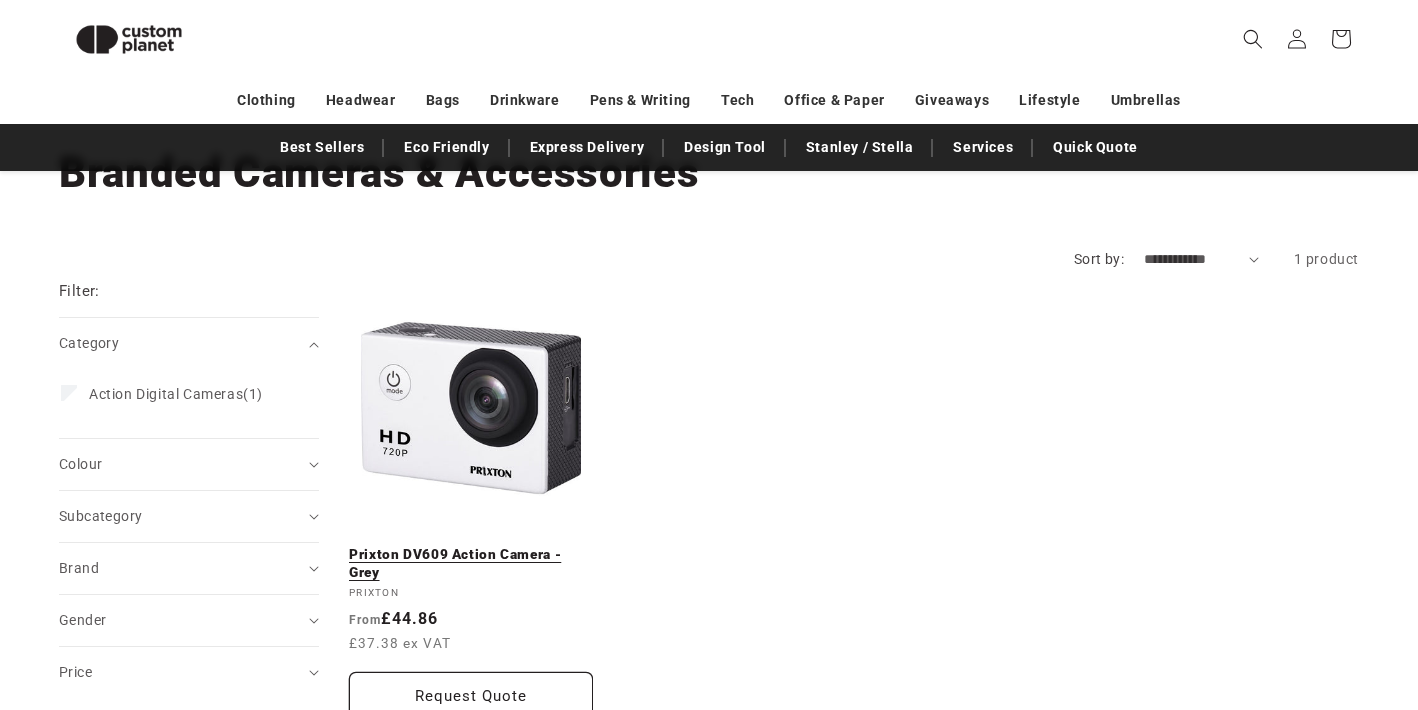 click on "Prixton DV609 Action Camera - Grey" at bounding box center [471, 563] 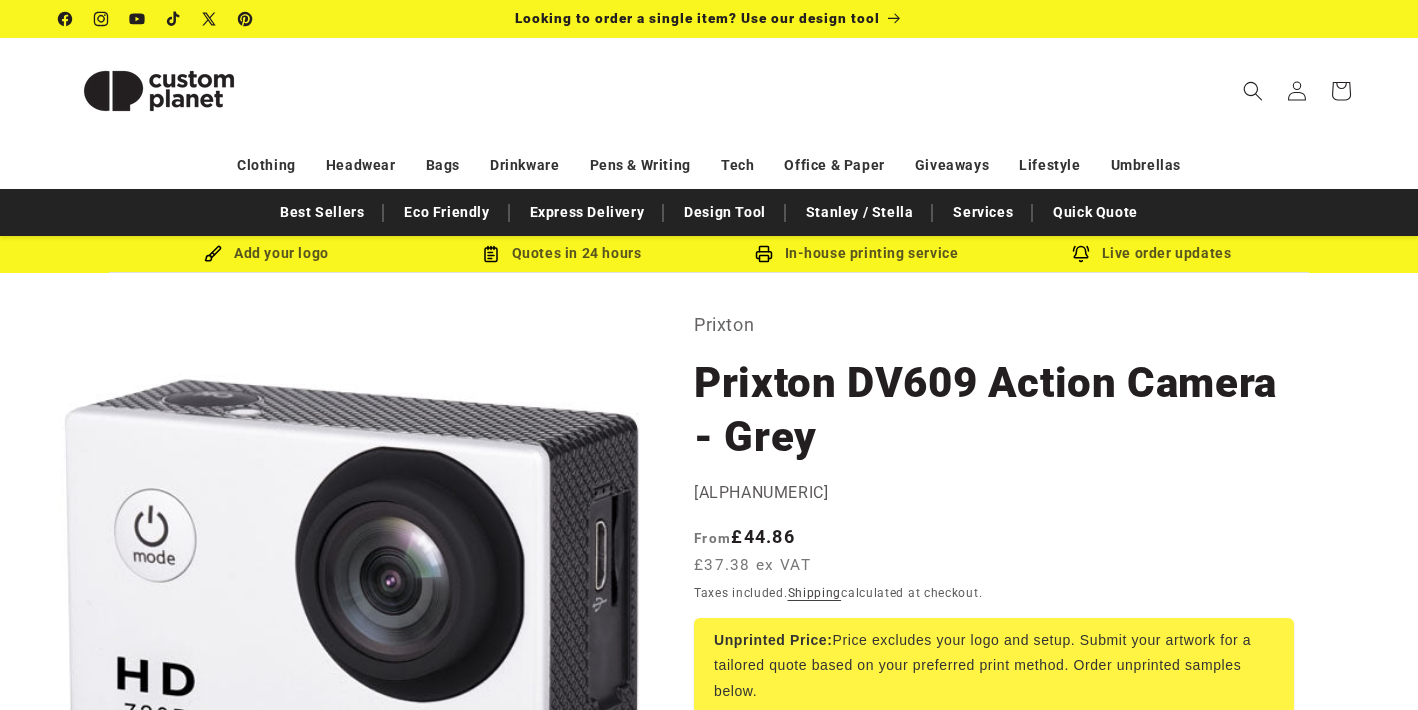 scroll, scrollTop: 0, scrollLeft: 0, axis: both 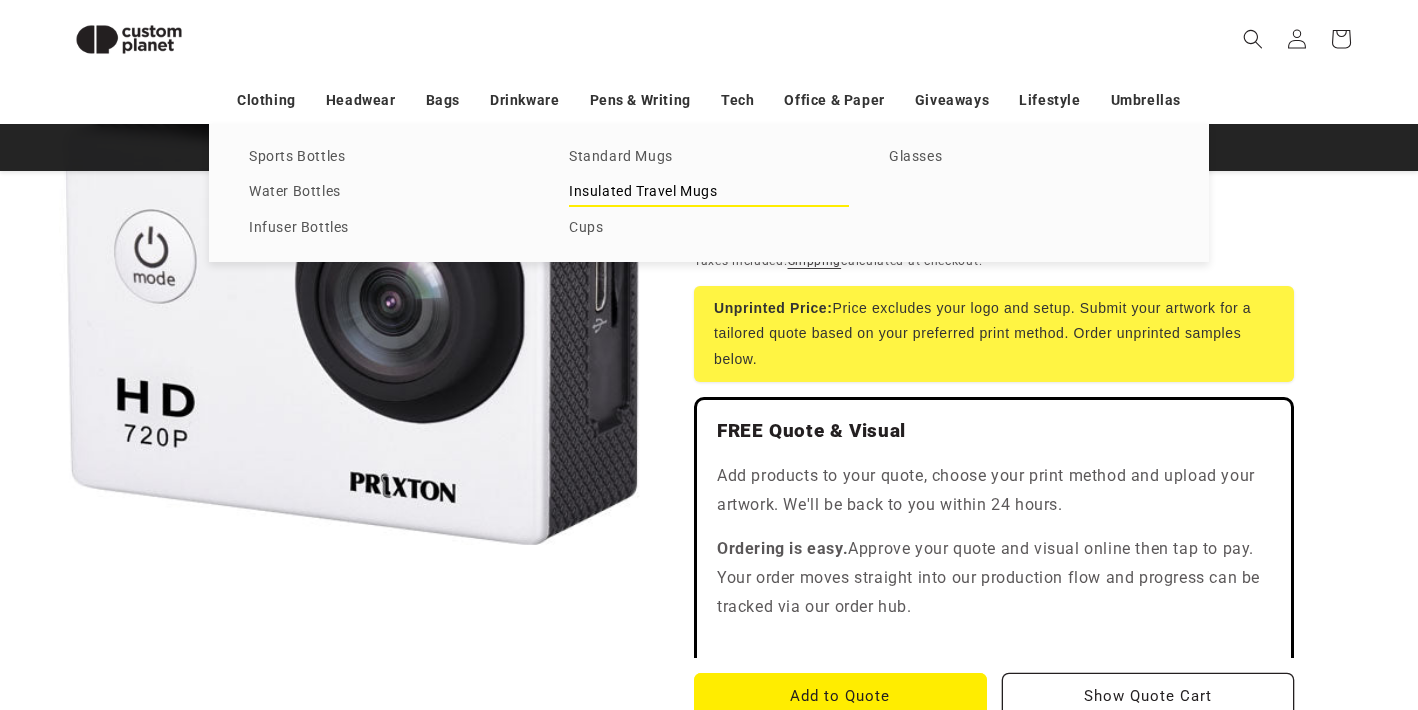 click on "Insulated Travel Mugs" at bounding box center [709, 192] 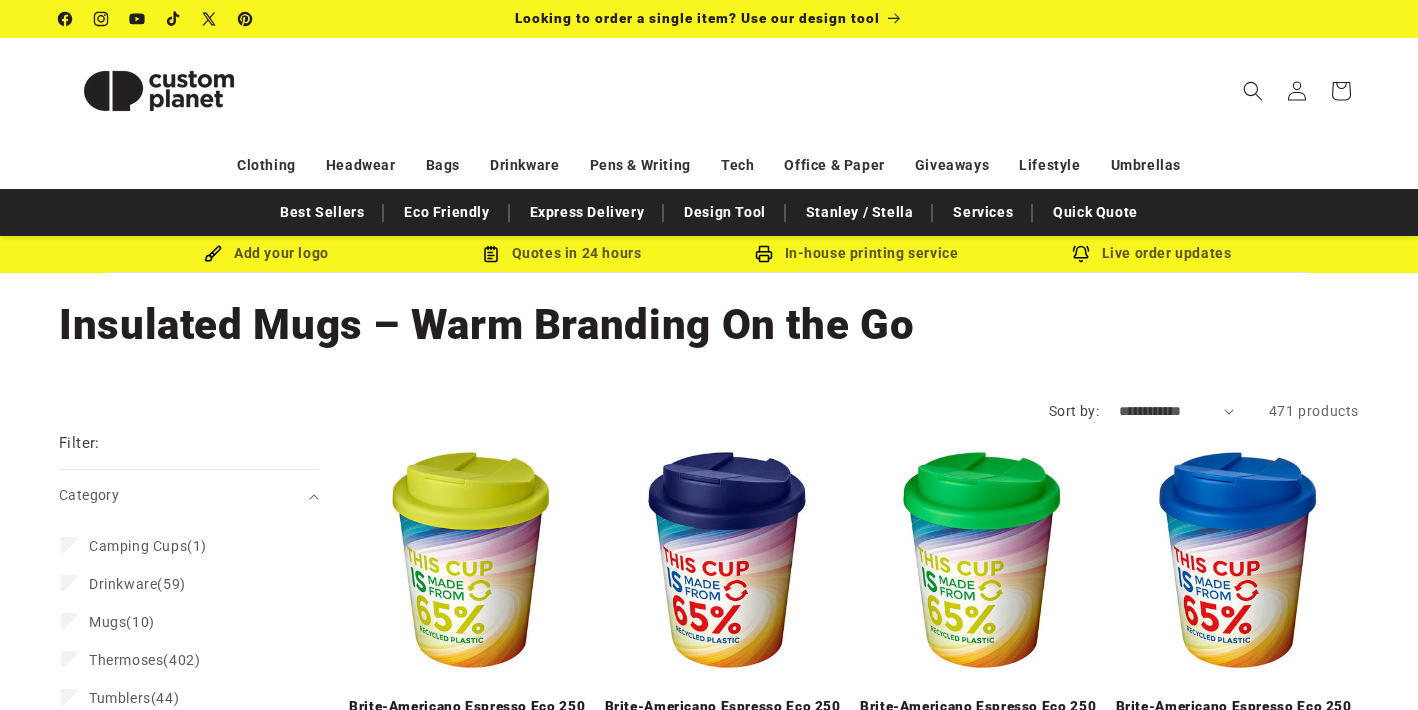 scroll, scrollTop: 0, scrollLeft: 0, axis: both 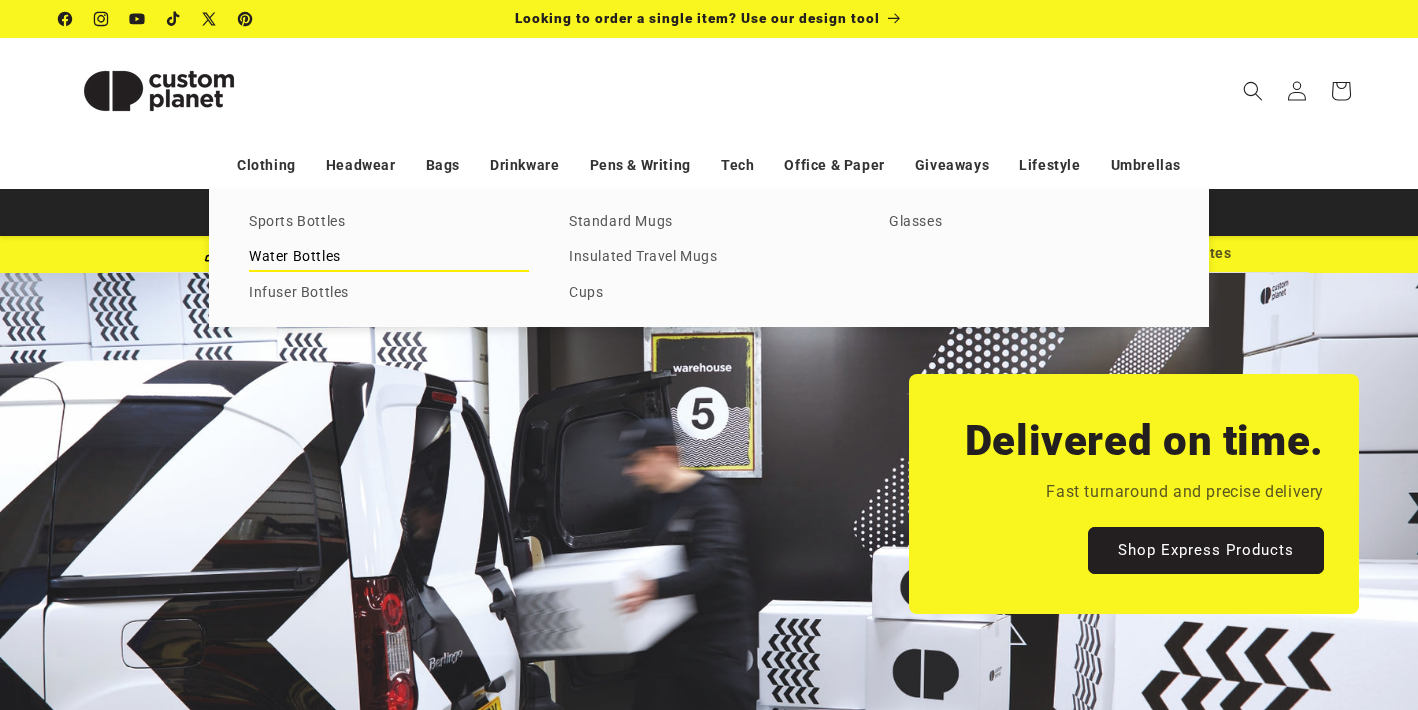 click on "Water Bottles" at bounding box center (389, 257) 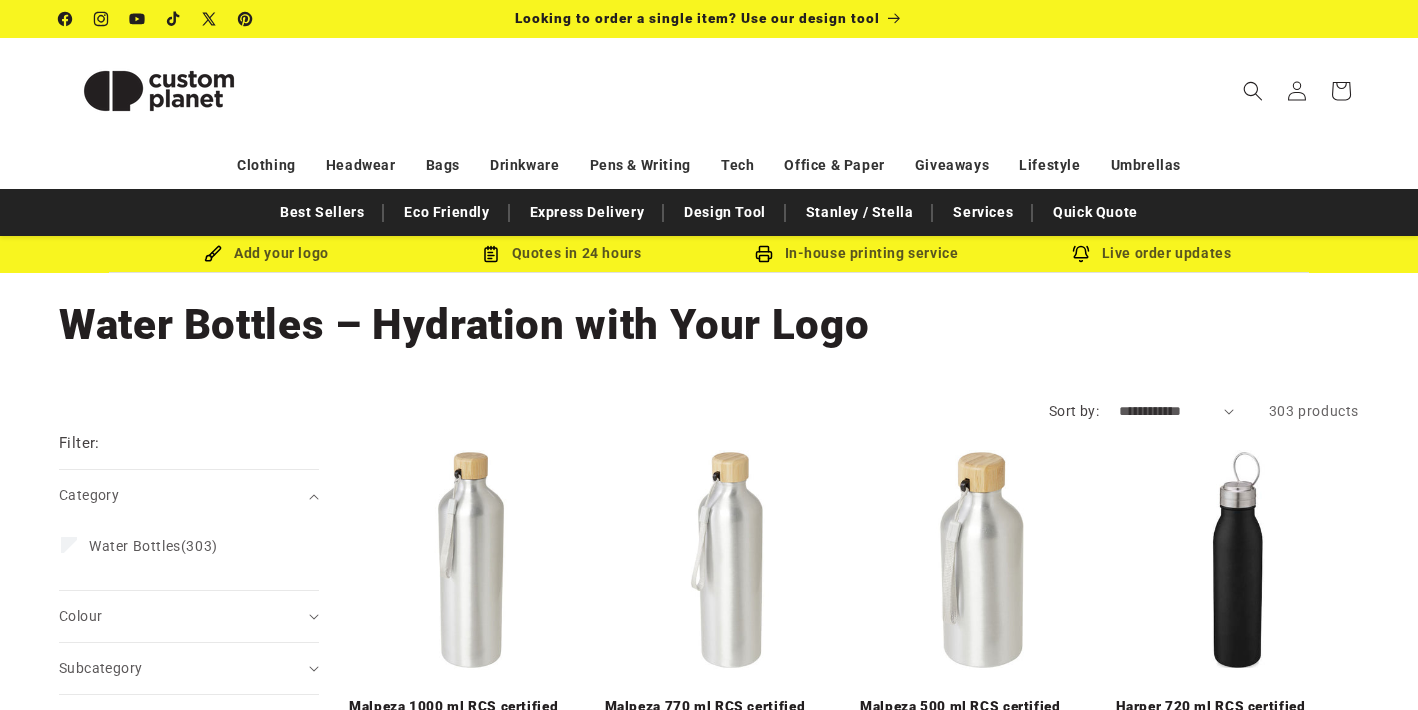 scroll, scrollTop: 0, scrollLeft: 0, axis: both 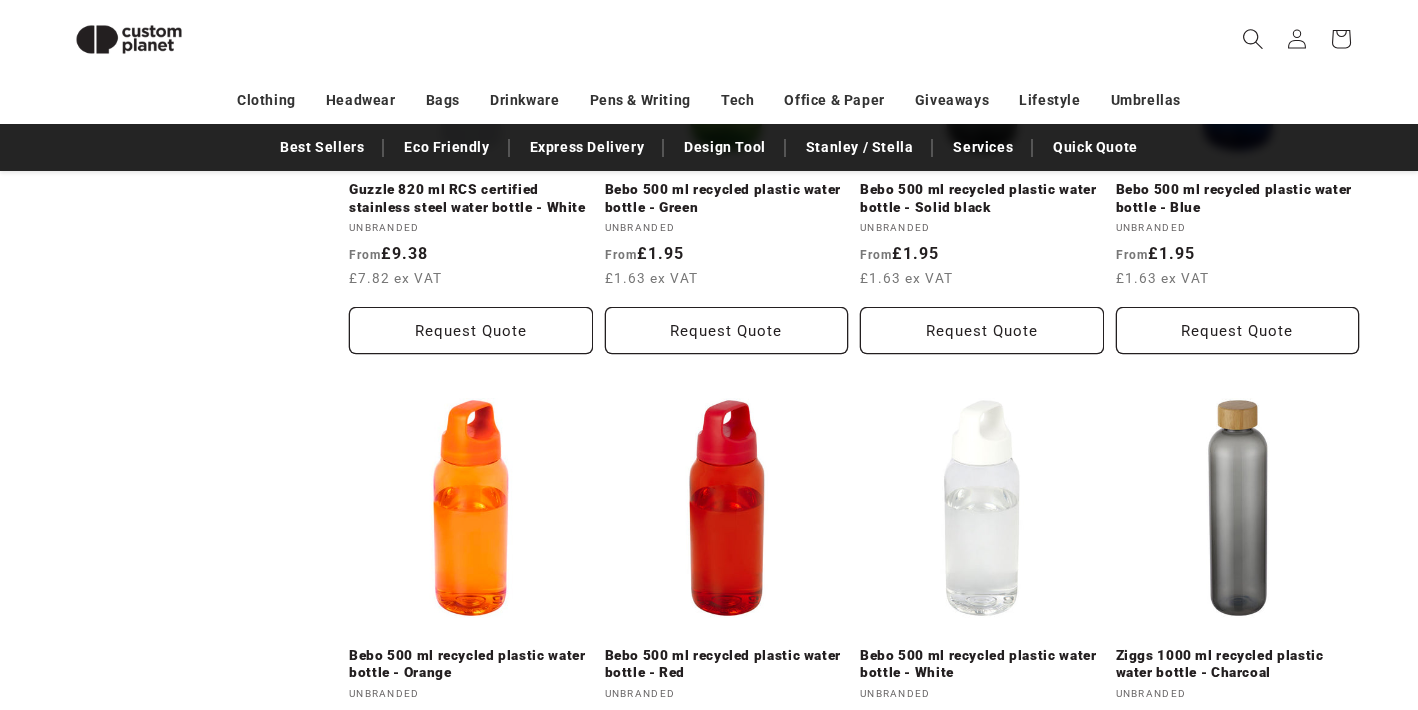 click 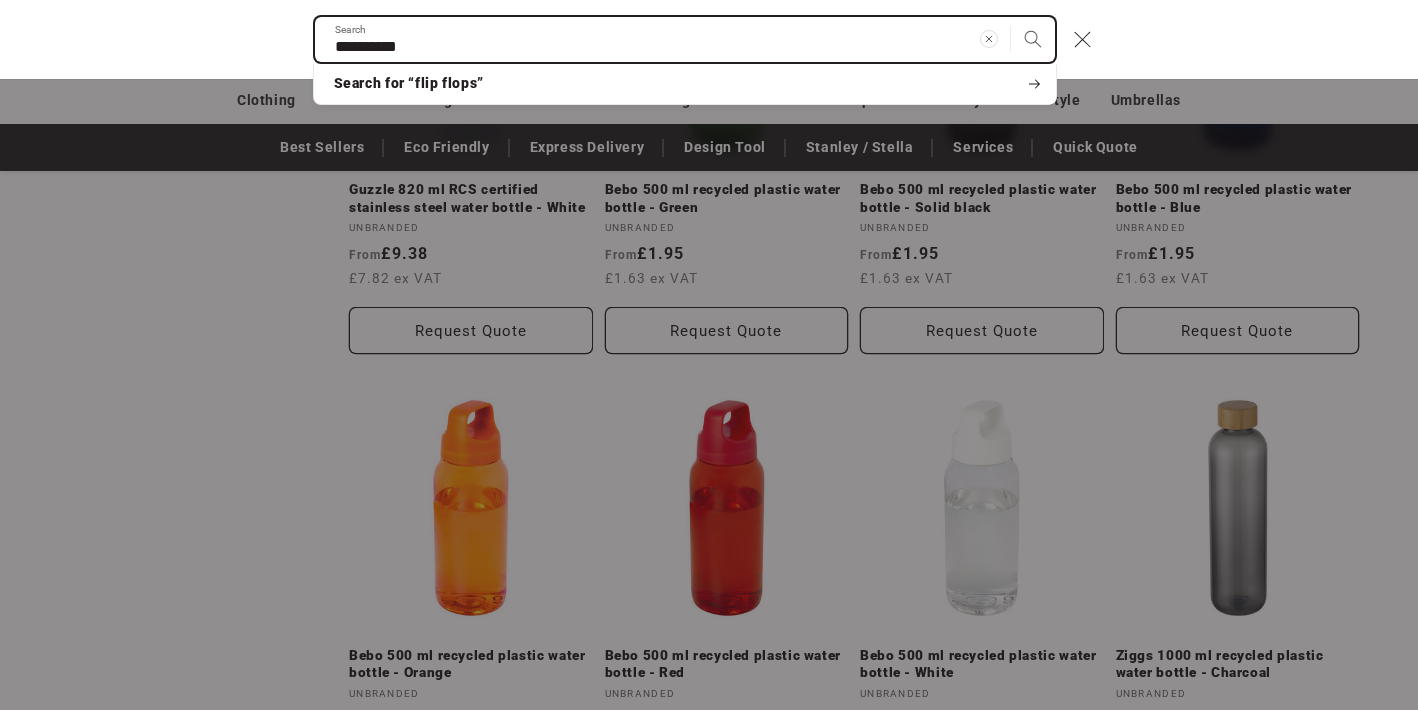 type on "**********" 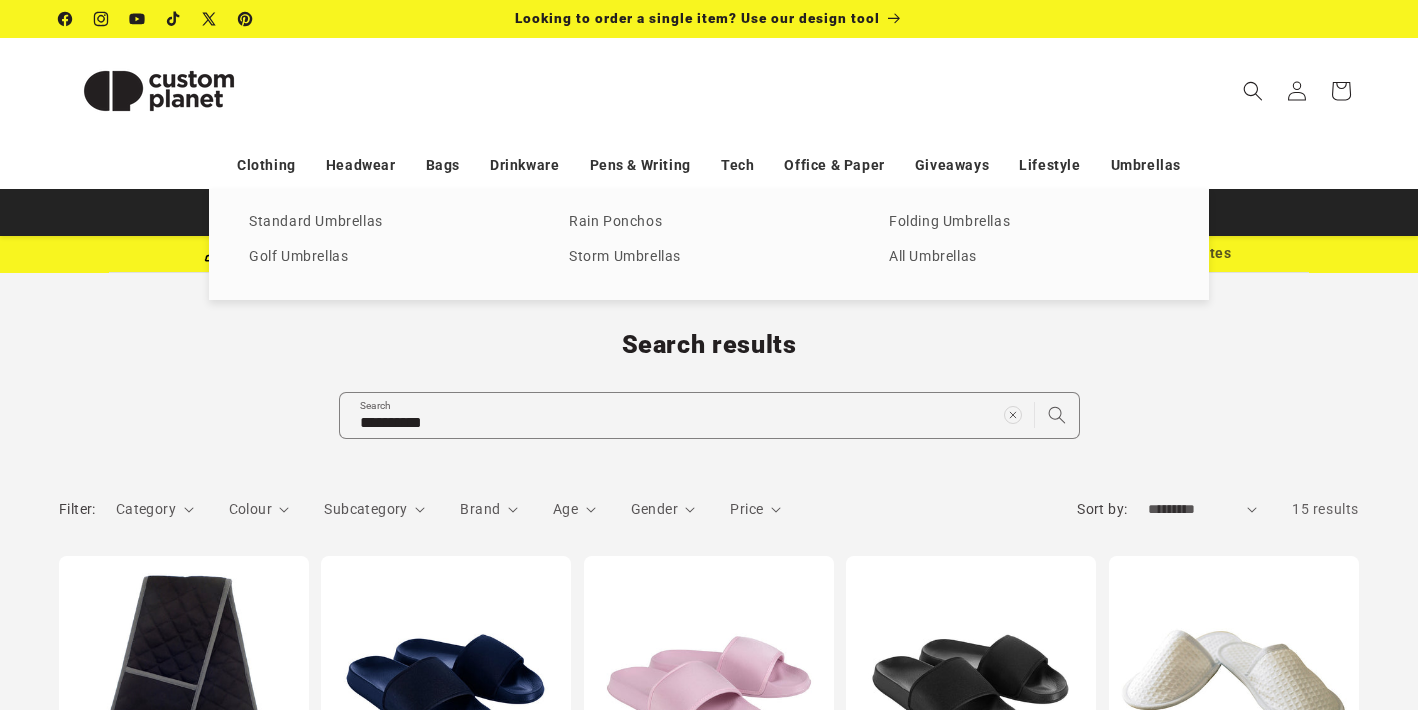 scroll, scrollTop: 0, scrollLeft: 0, axis: both 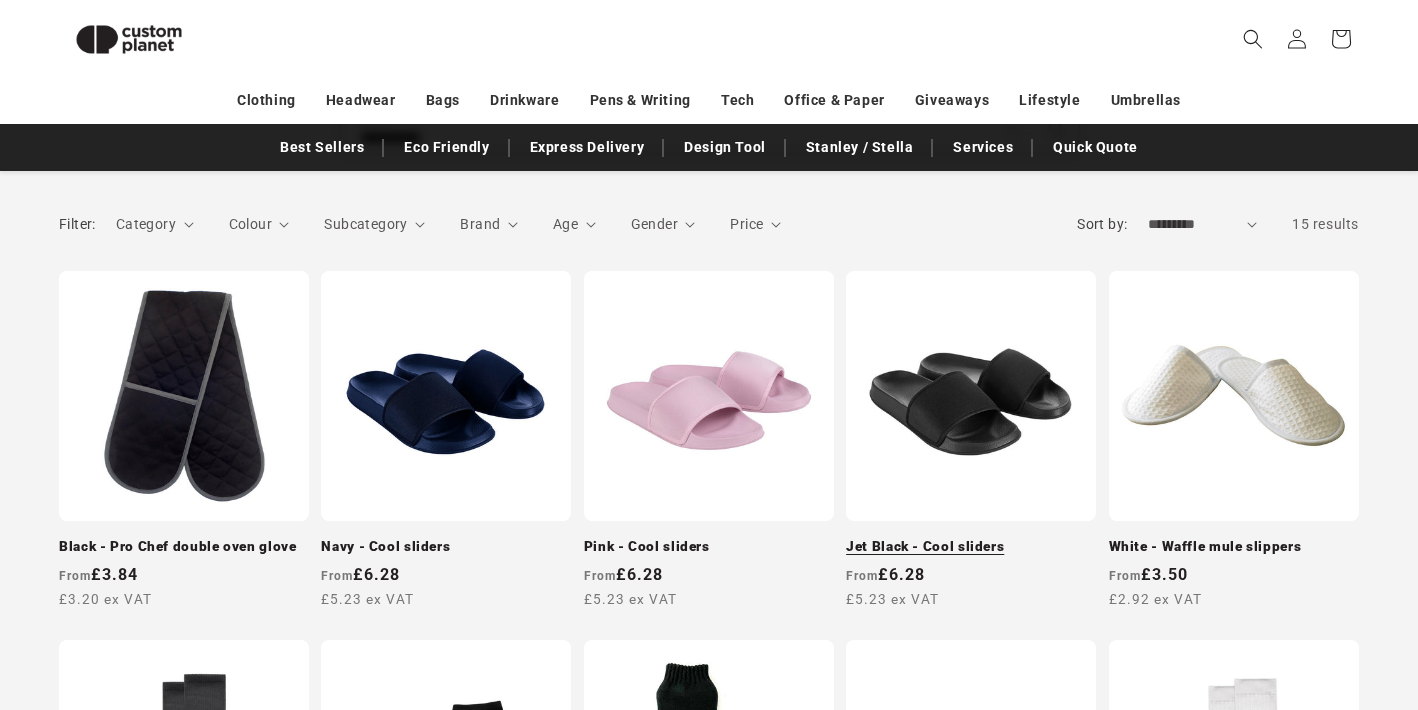 click on "Jet Black - Cool sliders" at bounding box center [971, 547] 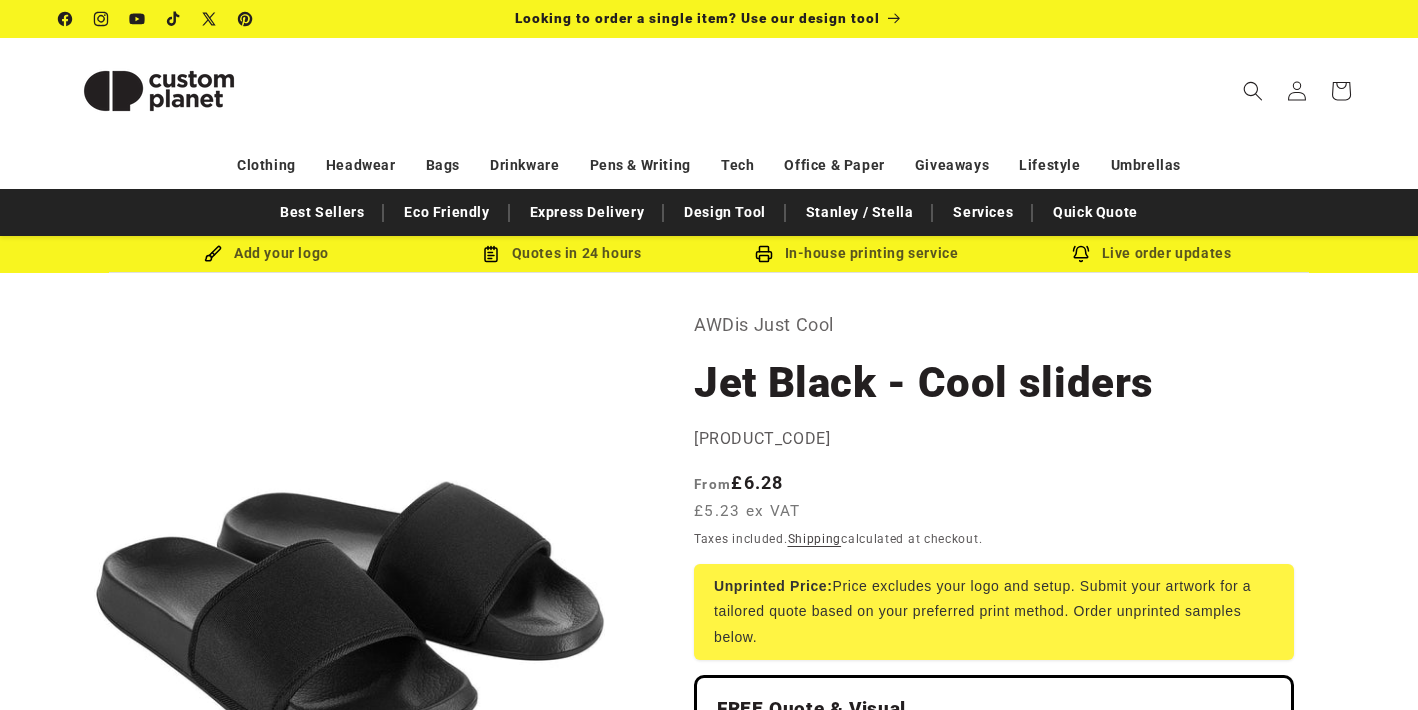 scroll, scrollTop: 0, scrollLeft: 0, axis: both 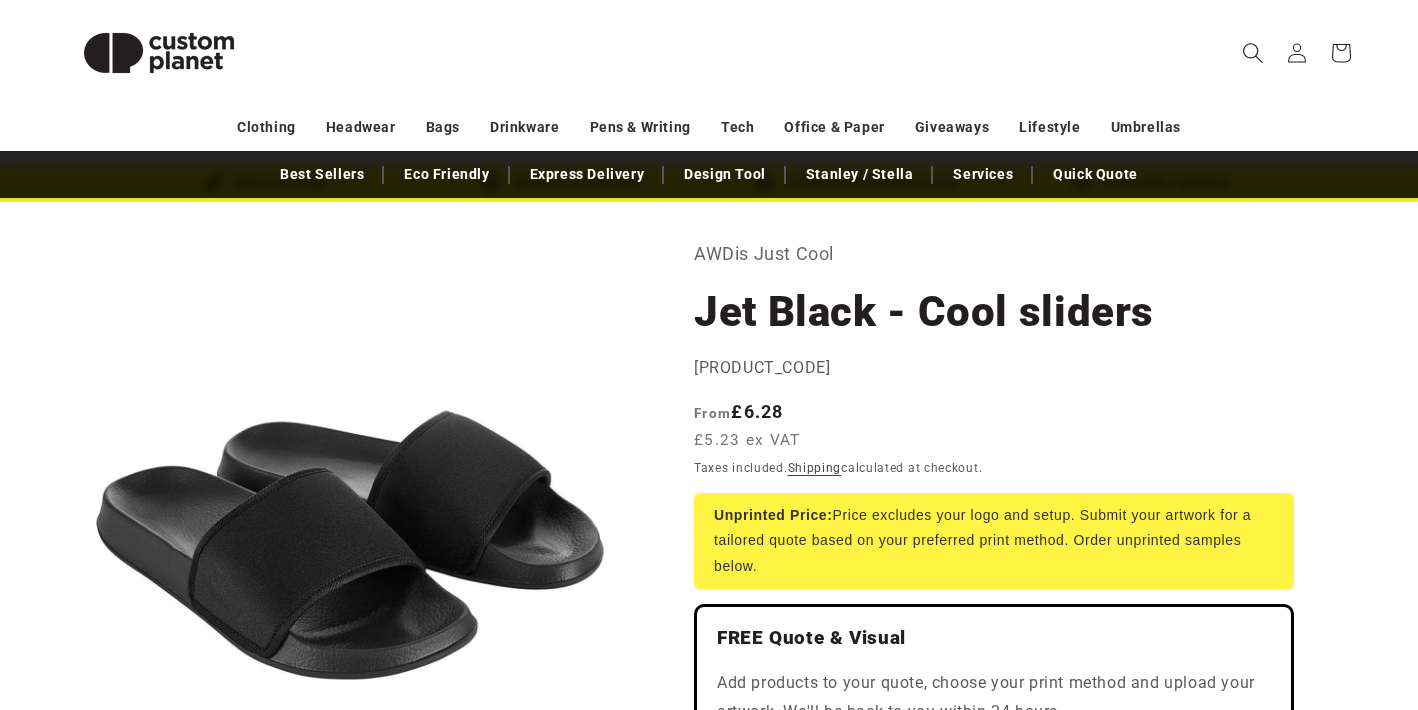 click 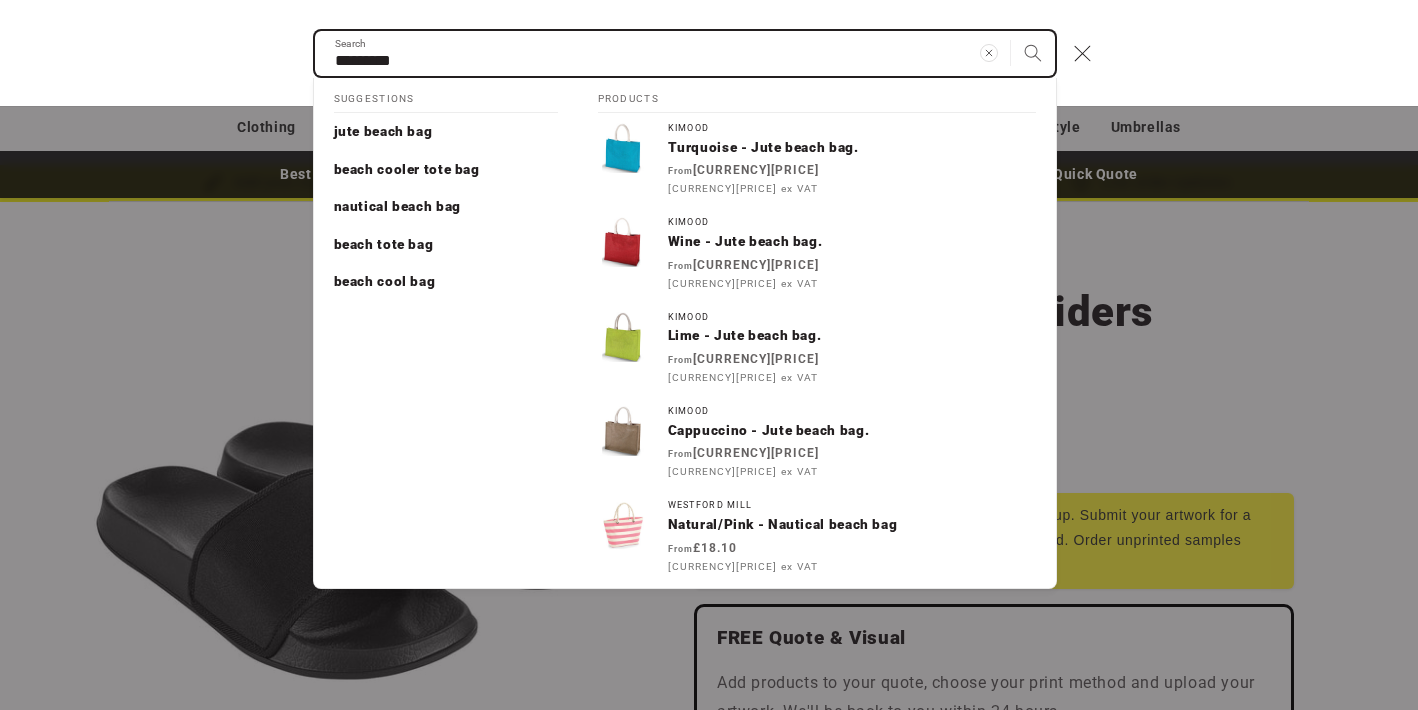 type on "*********" 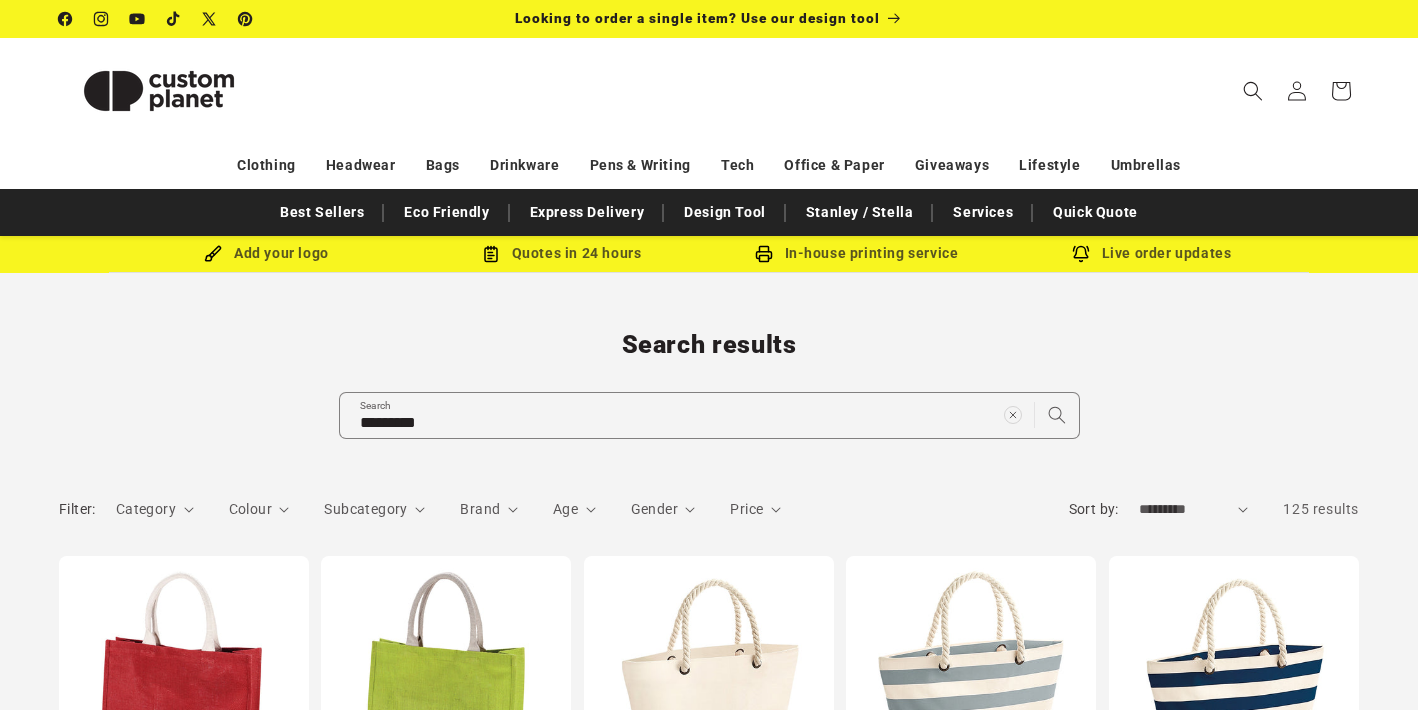 scroll, scrollTop: 0, scrollLeft: 0, axis: both 